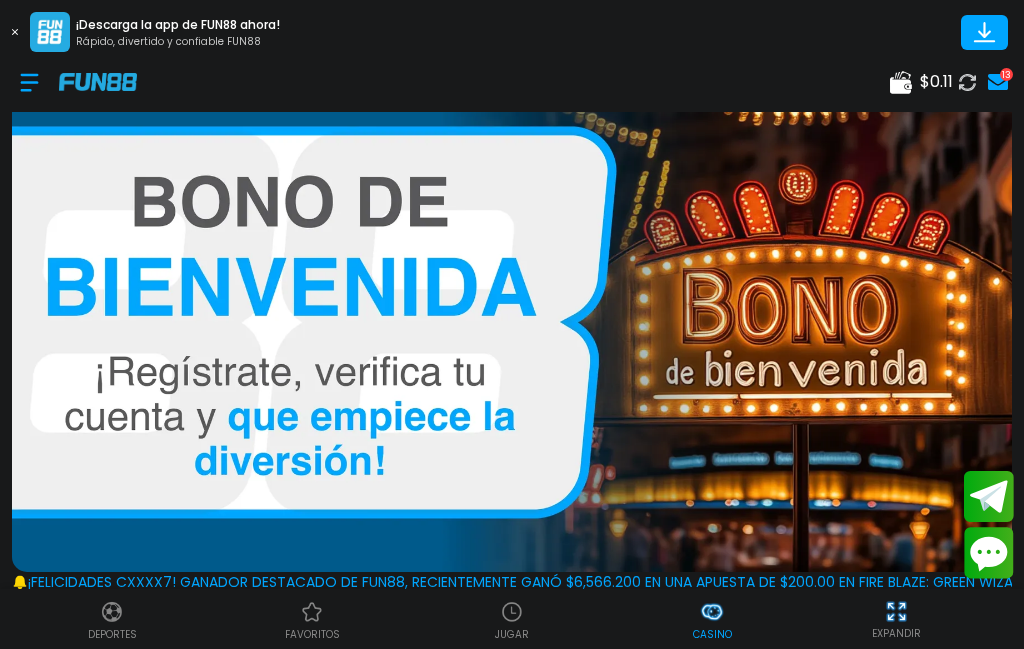 scroll, scrollTop: 0, scrollLeft: 0, axis: both 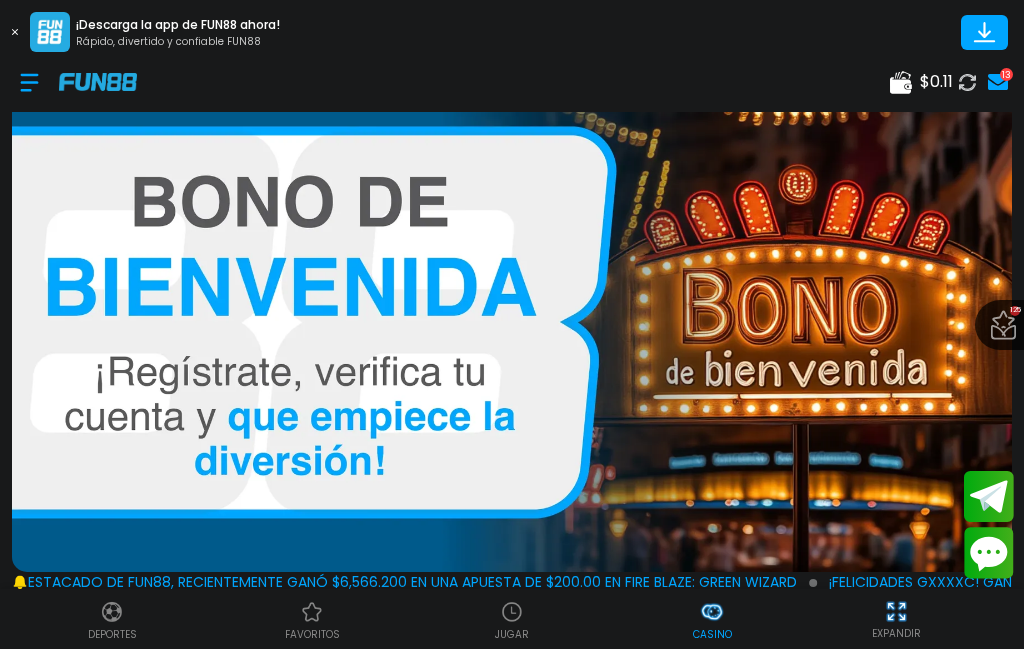 click on "¡FELICIDADES cxxxx7! GANADOR DESTACADO DE FUN88, RECIENTEMENTE GANÓ $6,566.200 EN UNA APUESTA DE $200.00 EN Fire Blaze: Green Wizard" at bounding box center [305, 582] 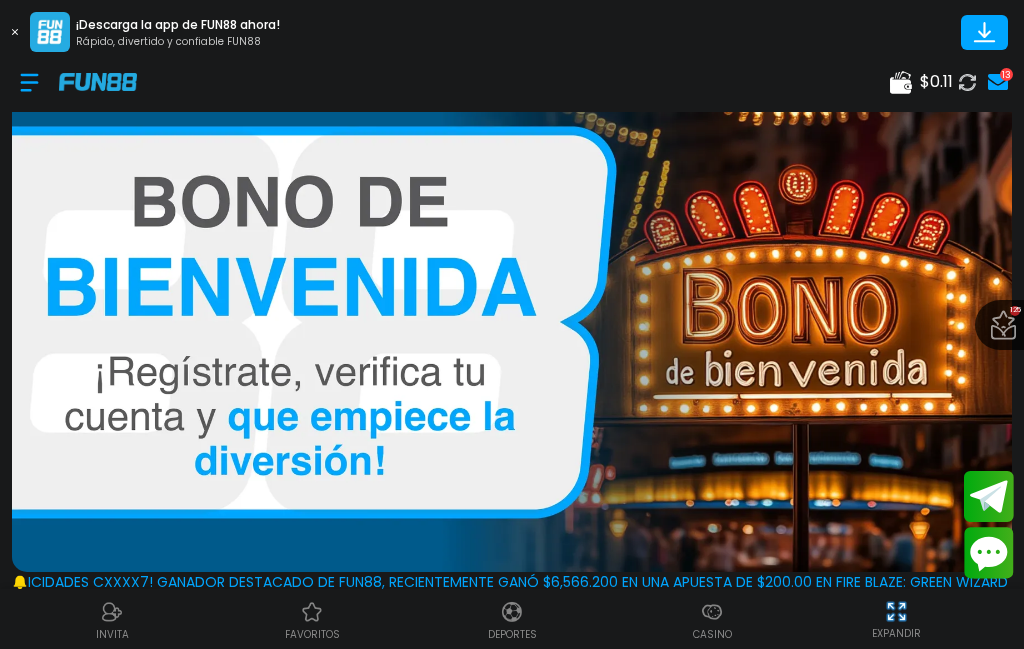 click at bounding box center [512, 612] 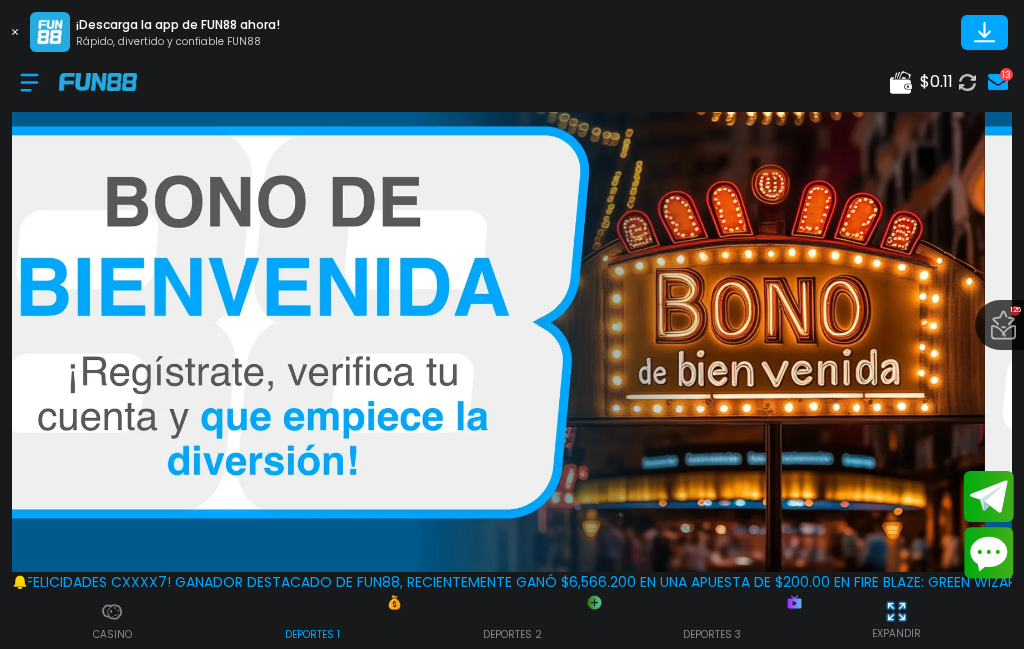click at bounding box center [512, 612] 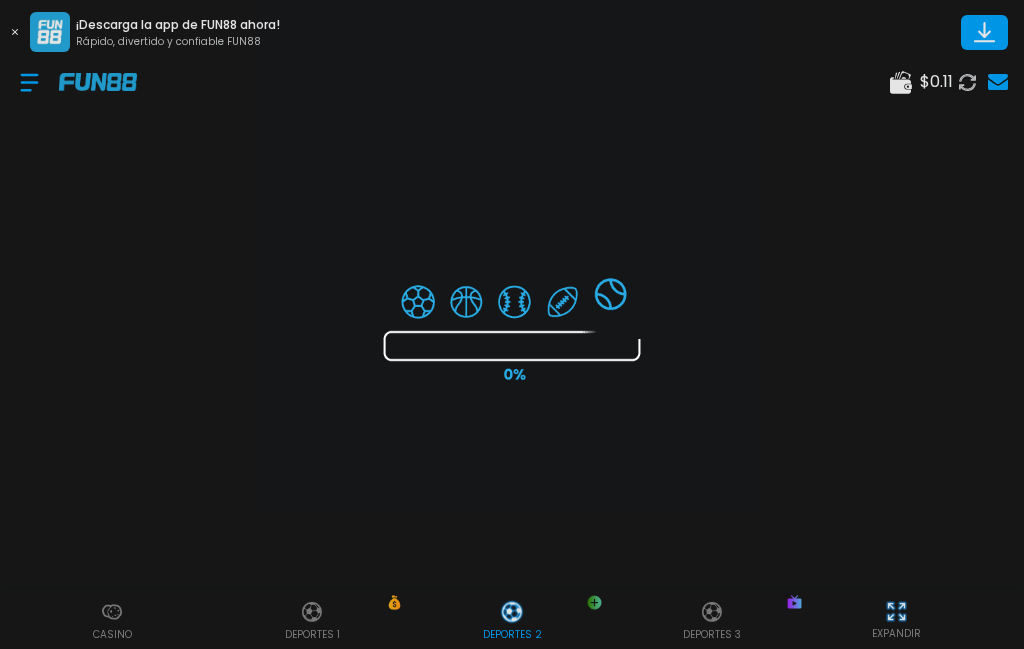 click at bounding box center (512, 324) 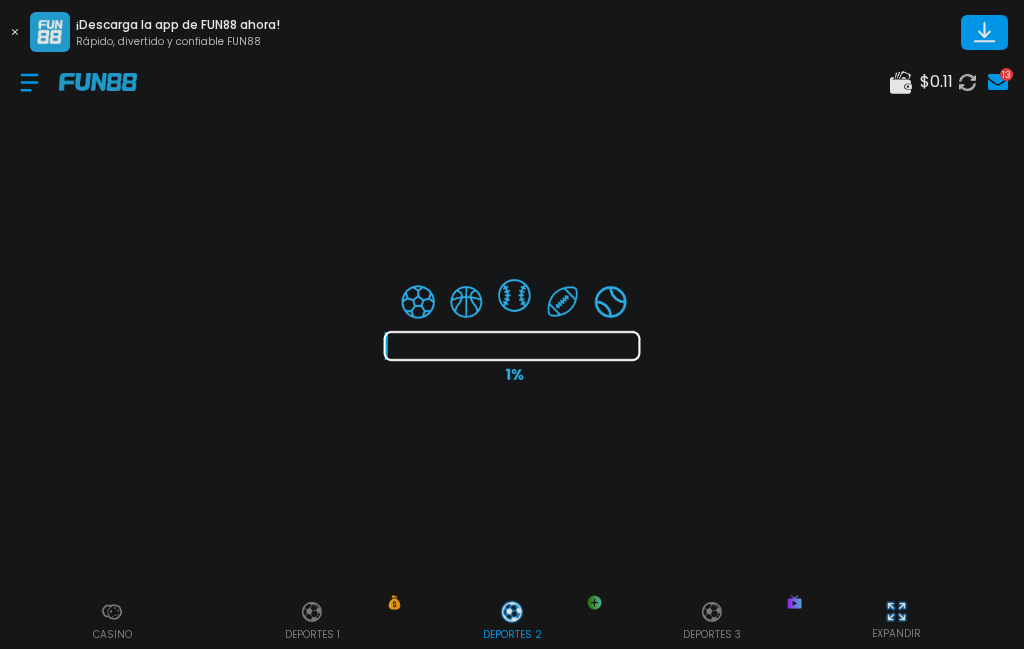 click at bounding box center (512, 324) 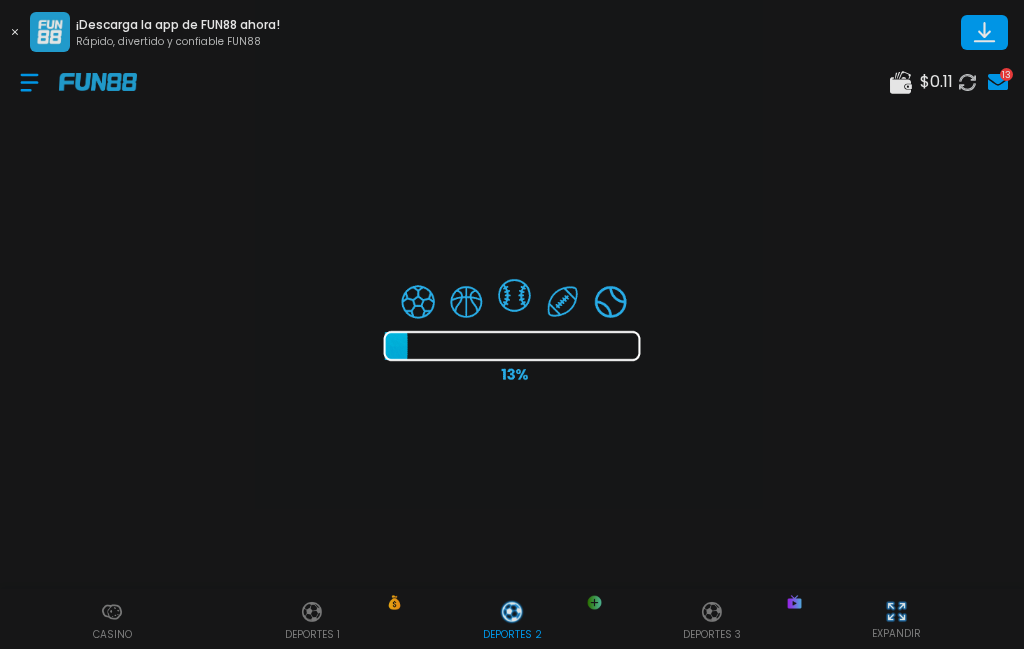 click at bounding box center (512, 324) 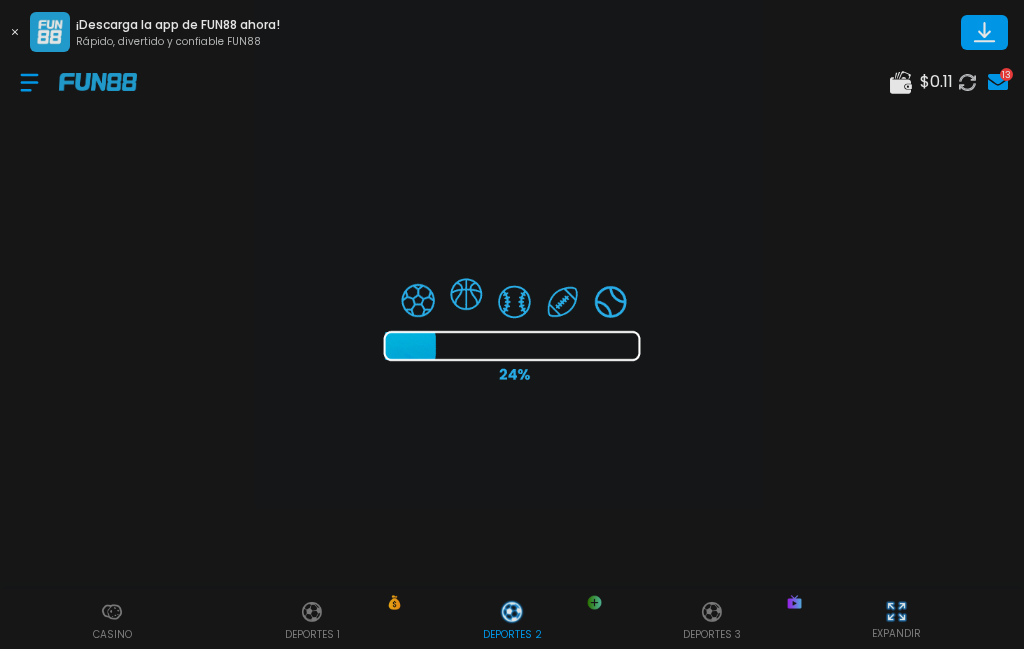 click at bounding box center [512, 324] 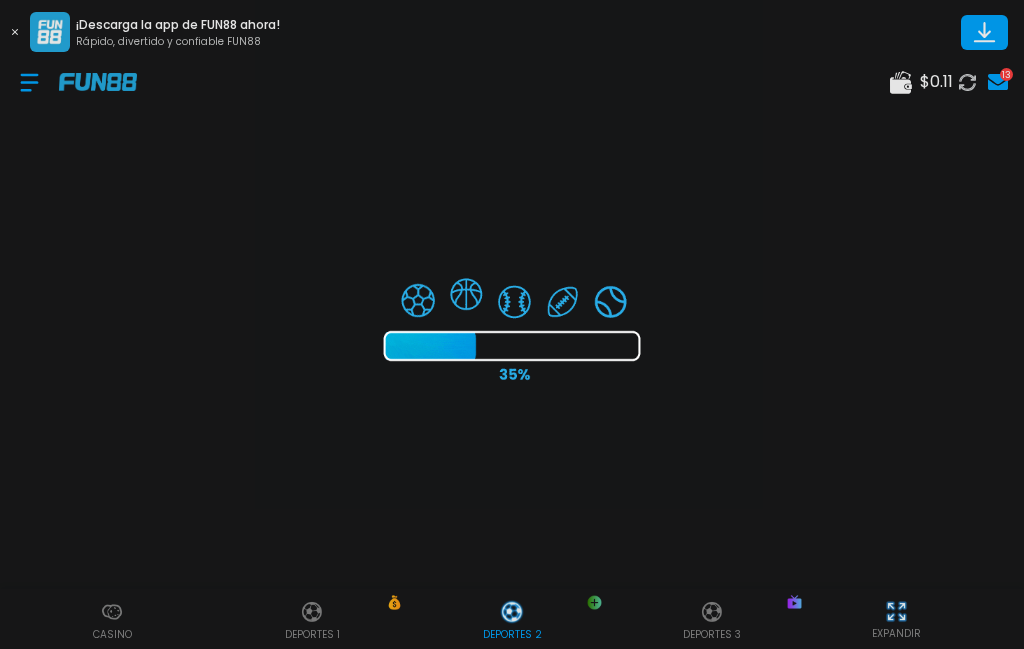 click at bounding box center (512, 324) 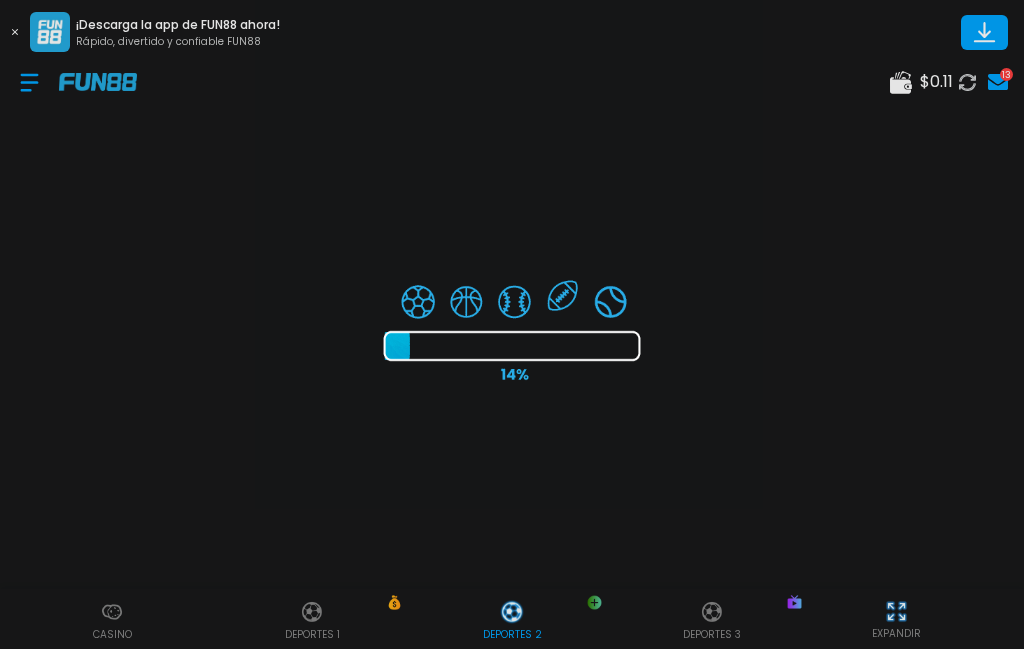 scroll, scrollTop: 0, scrollLeft: 0, axis: both 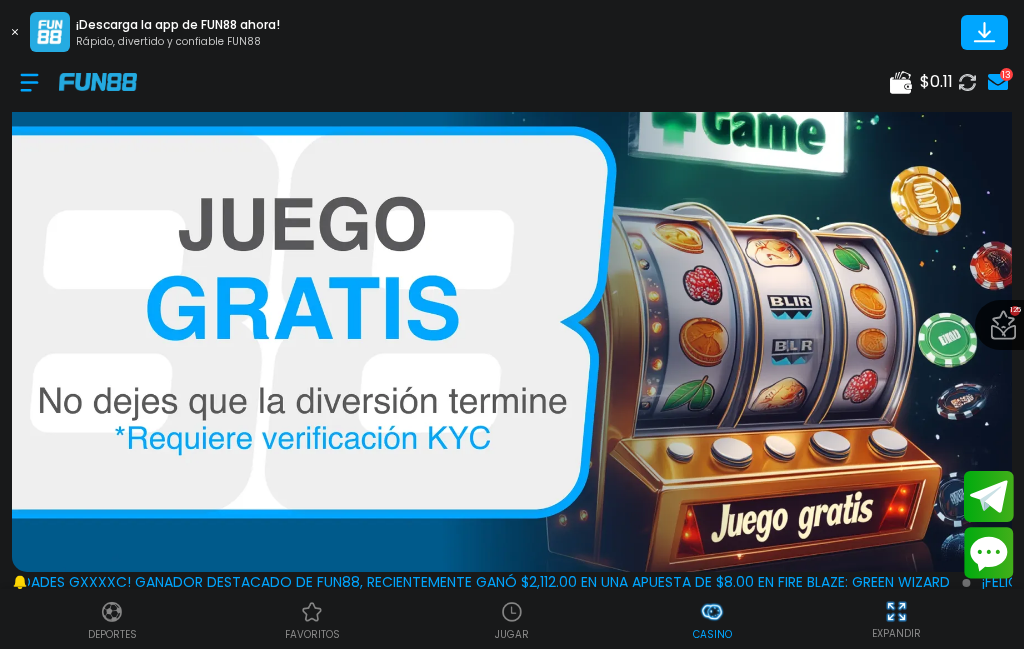 click at bounding box center [512, 322] 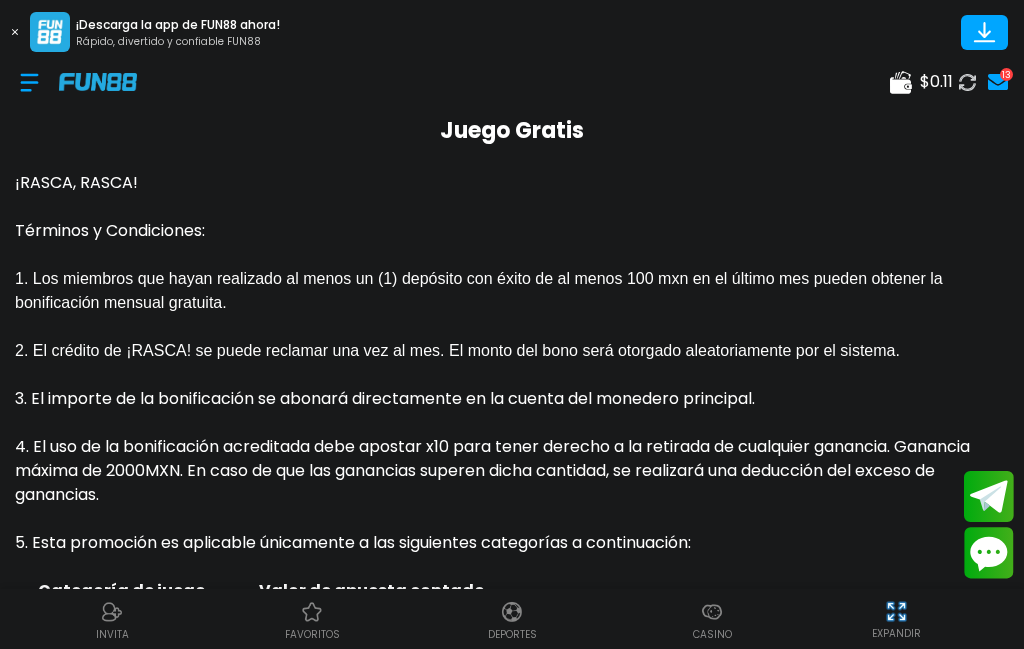 click at bounding box center [512, 612] 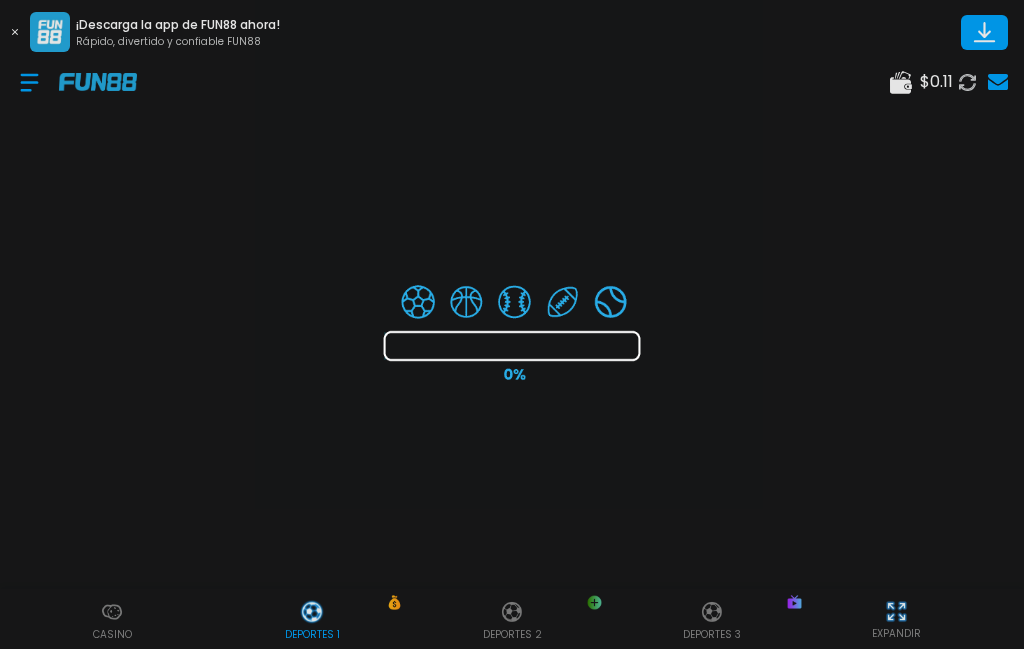 click at bounding box center [512, 324] 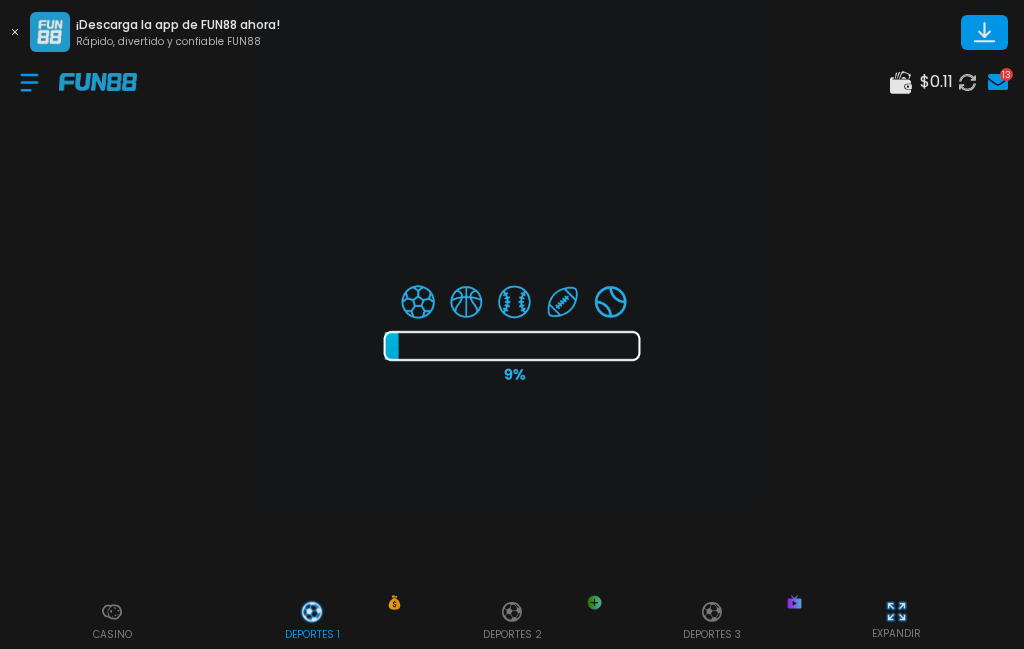 click at bounding box center [512, 324] 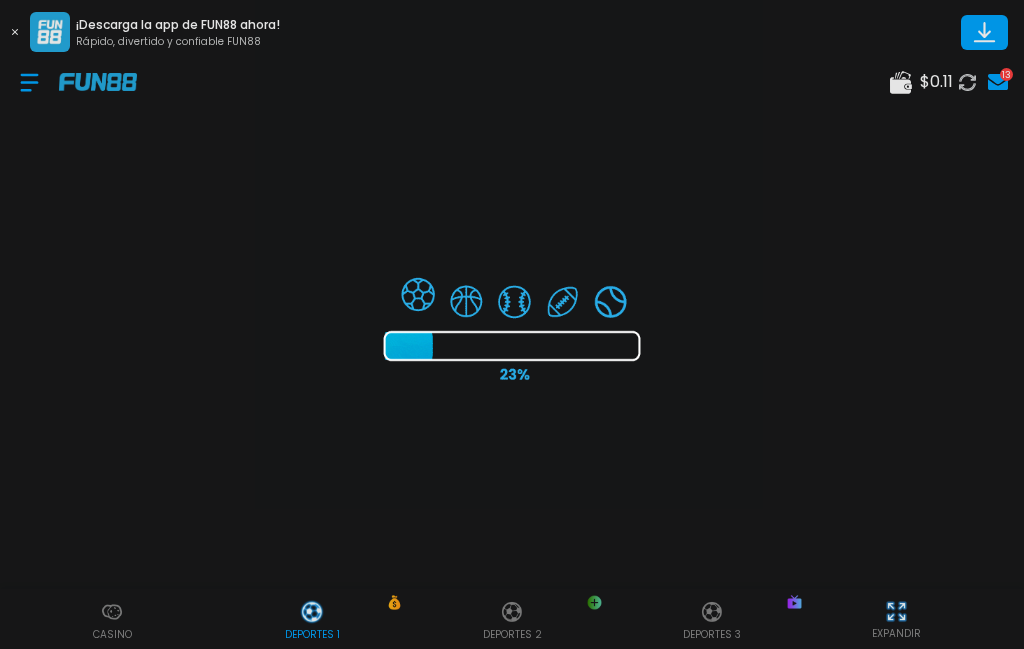 click at bounding box center (512, 324) 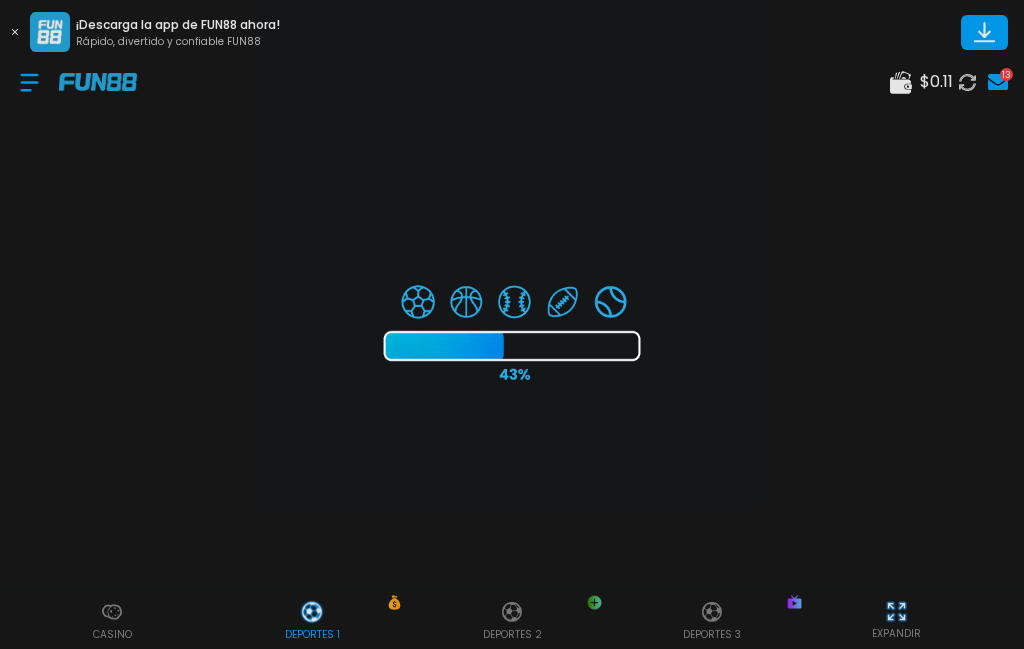 click at bounding box center [512, 324] 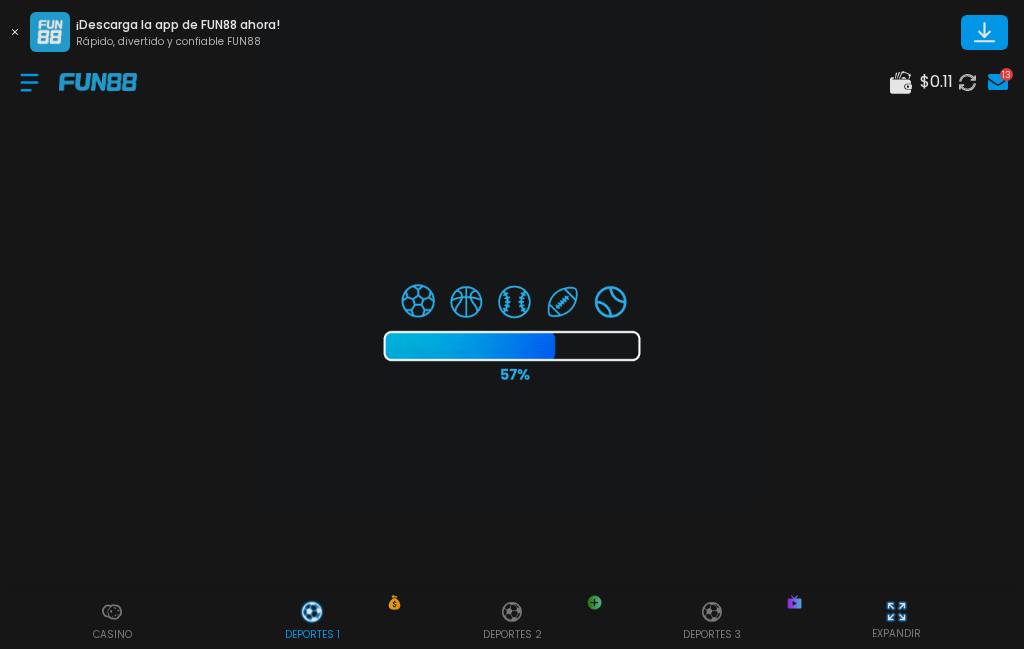 click at bounding box center (512, 324) 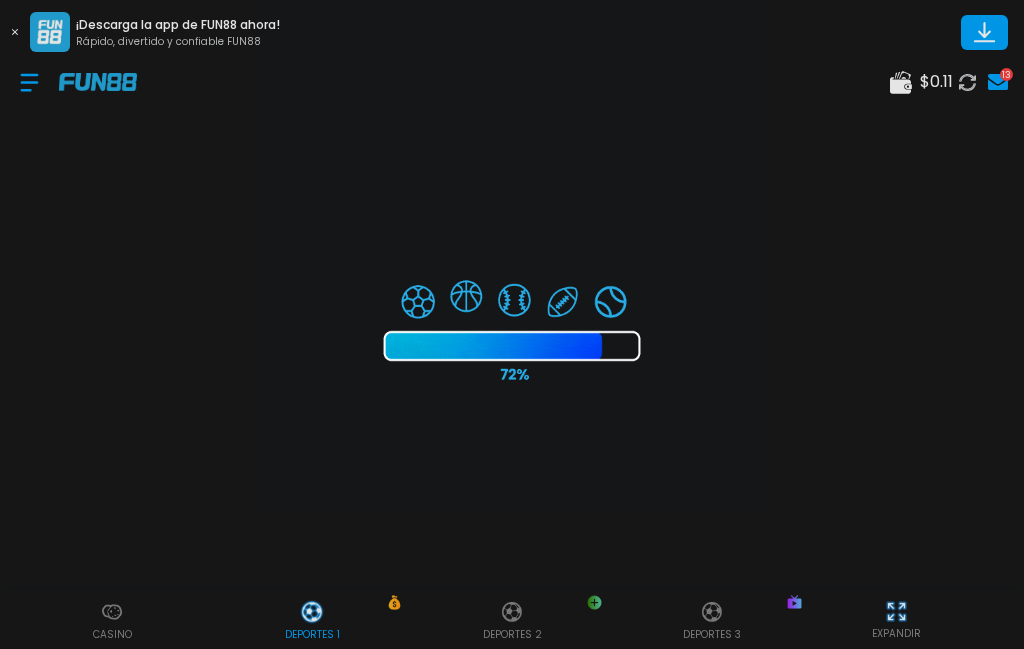 click at bounding box center [512, 324] 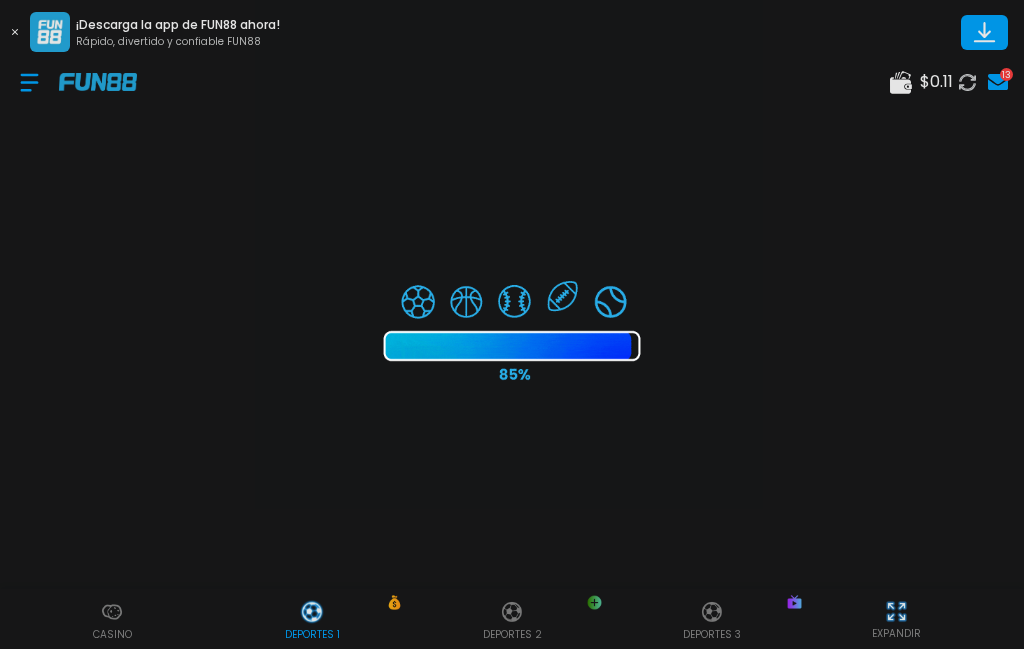 click at bounding box center (112, 612) 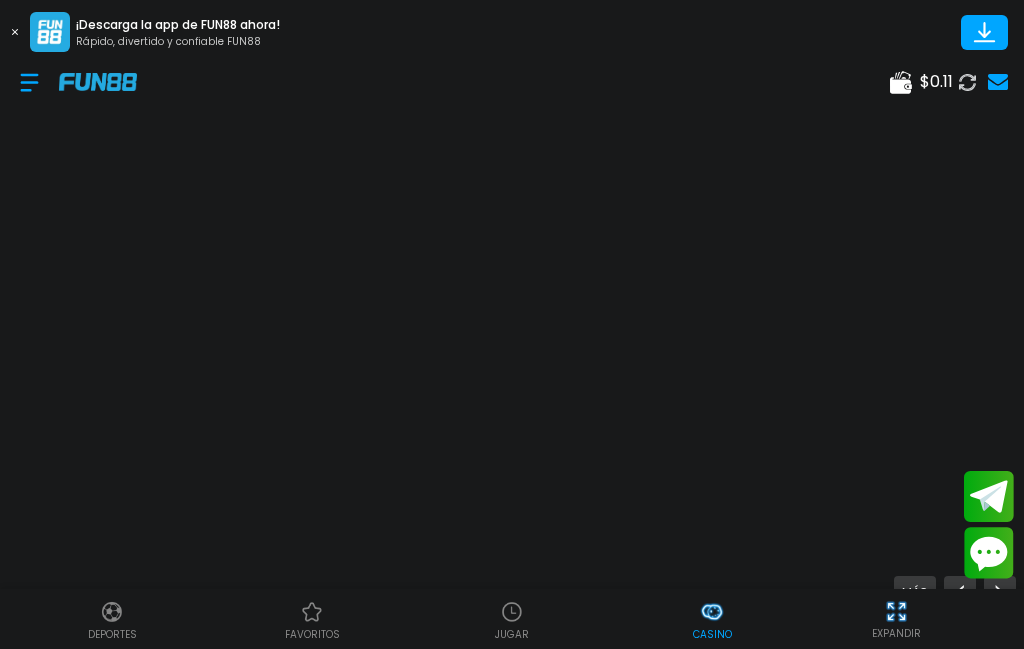 click at bounding box center (112, 612) 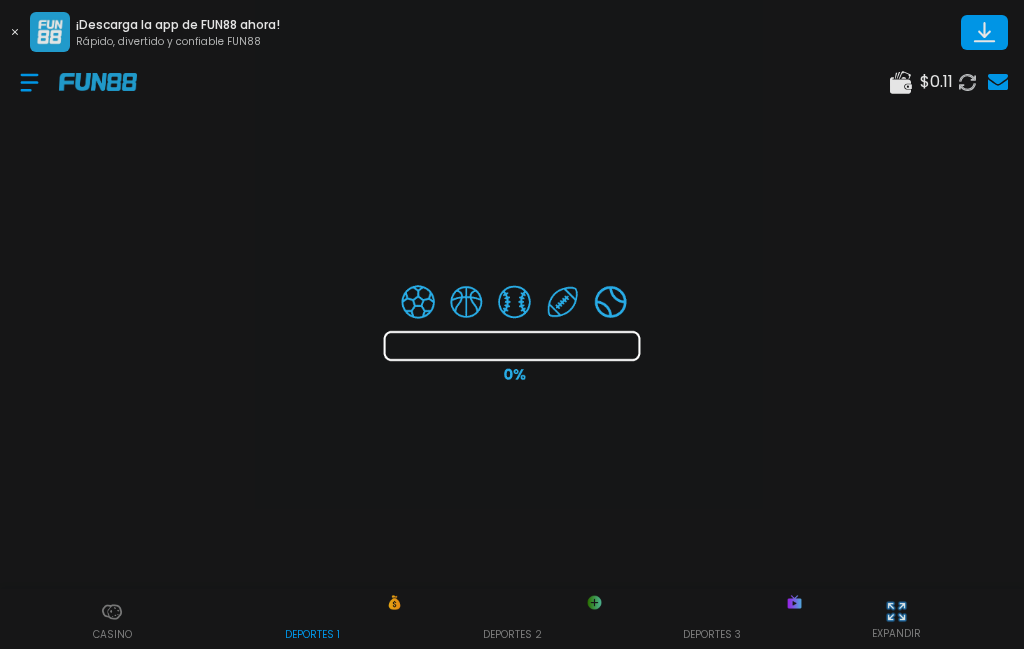 click at bounding box center [512, 324] 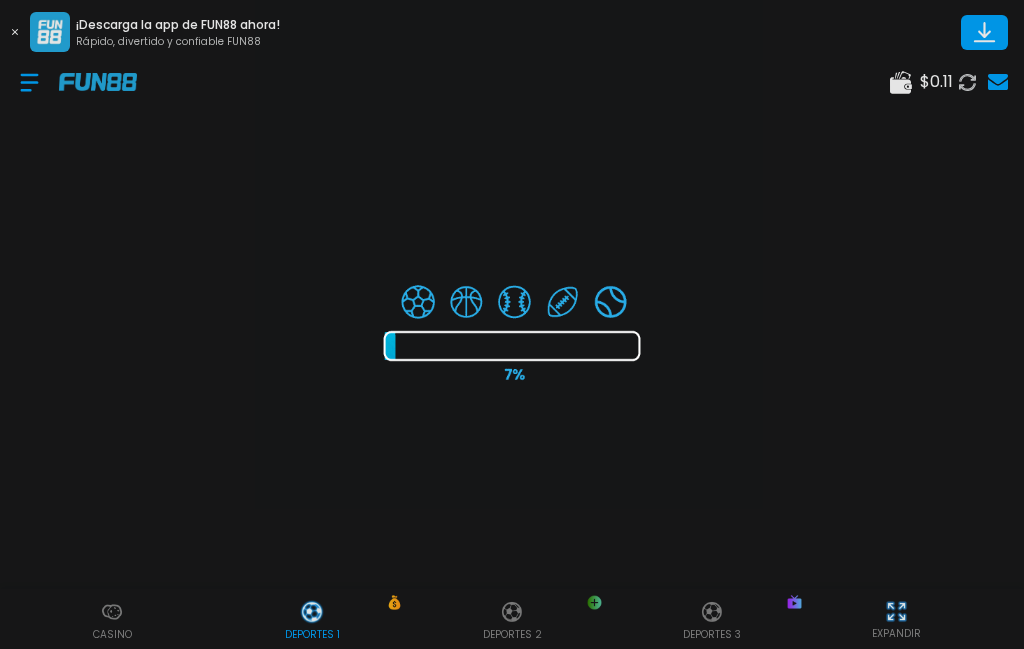 click at bounding box center [512, 324] 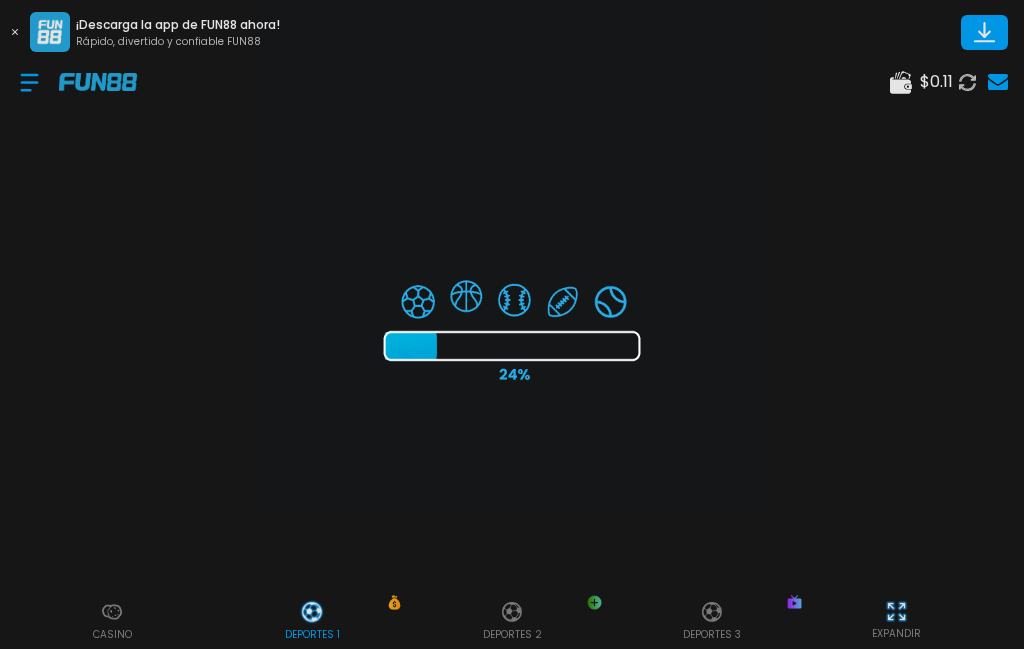 click at bounding box center [512, 324] 